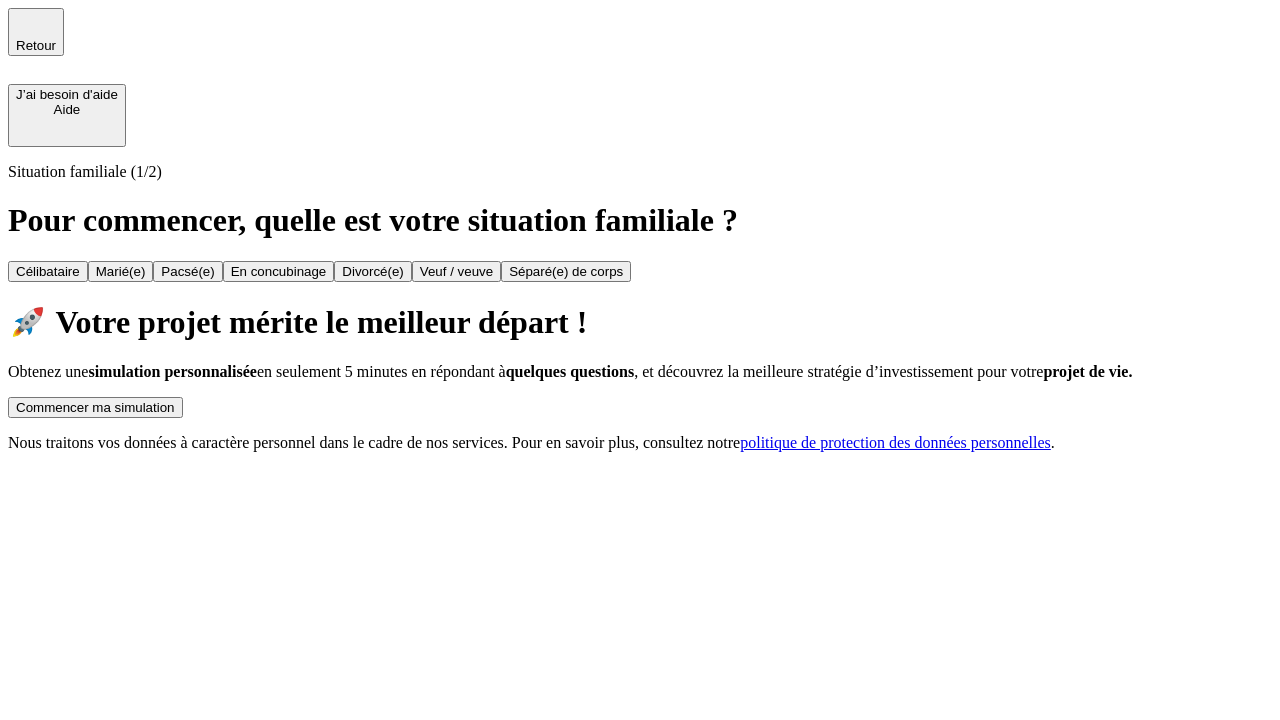 scroll, scrollTop: 0, scrollLeft: 0, axis: both 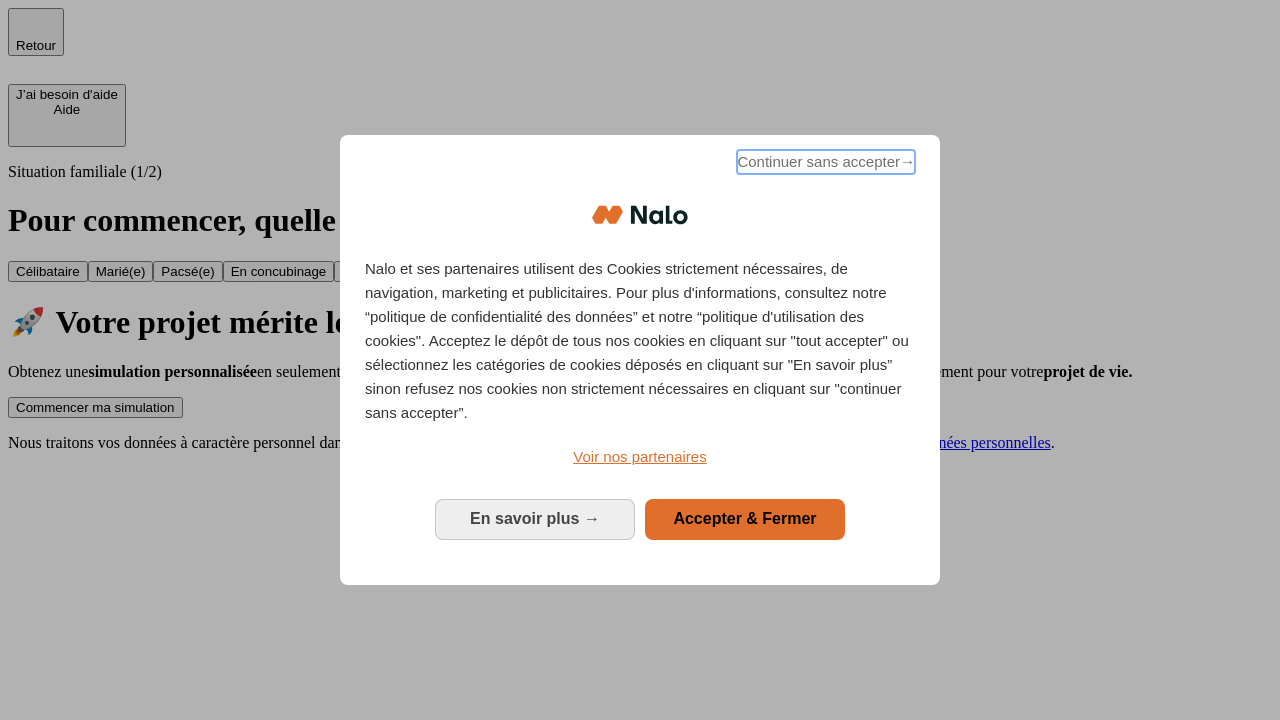 click on "Continuer sans accepter  →" at bounding box center [826, 162] 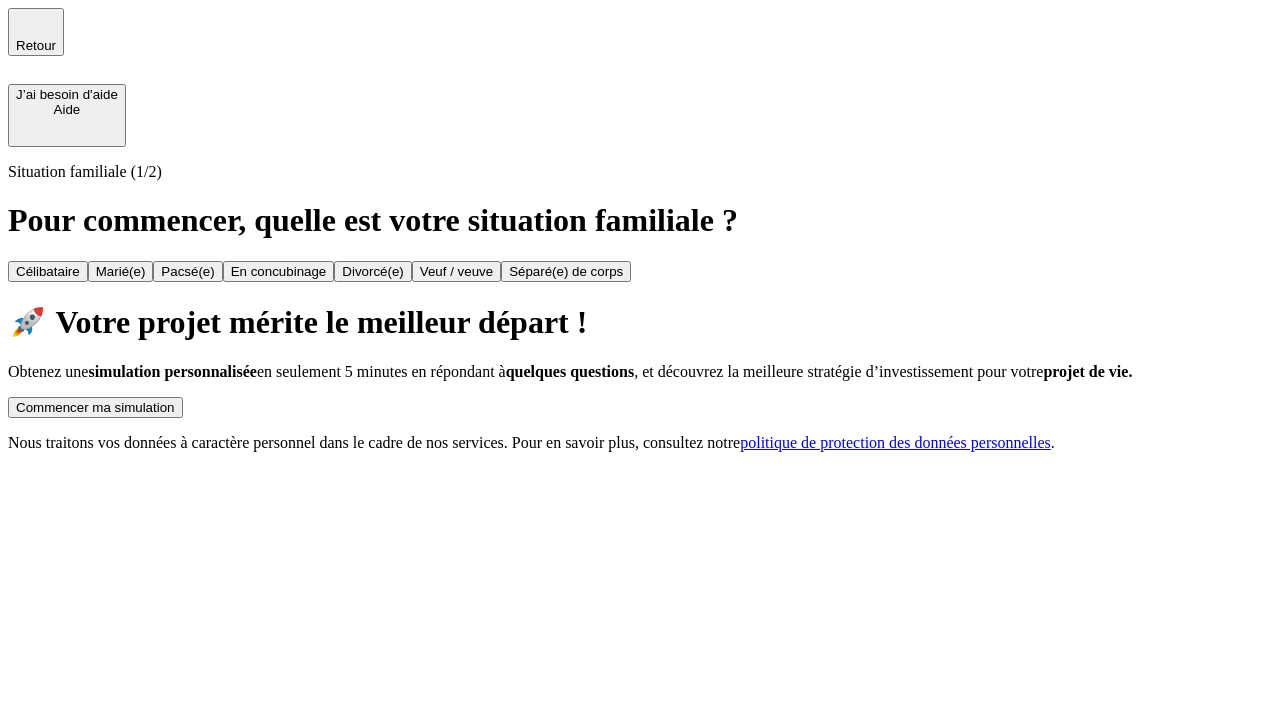 click on "Commencer ma simulation" at bounding box center (95, 407) 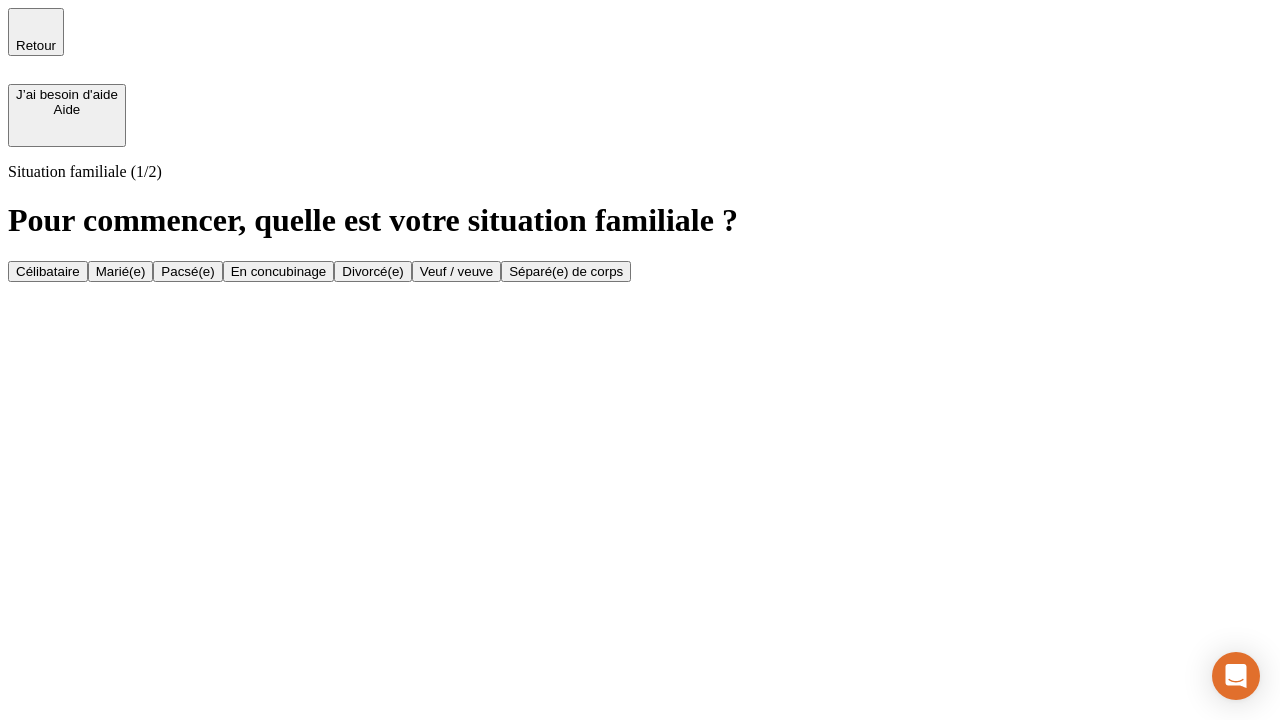 click on "Célibataire" at bounding box center [48, 271] 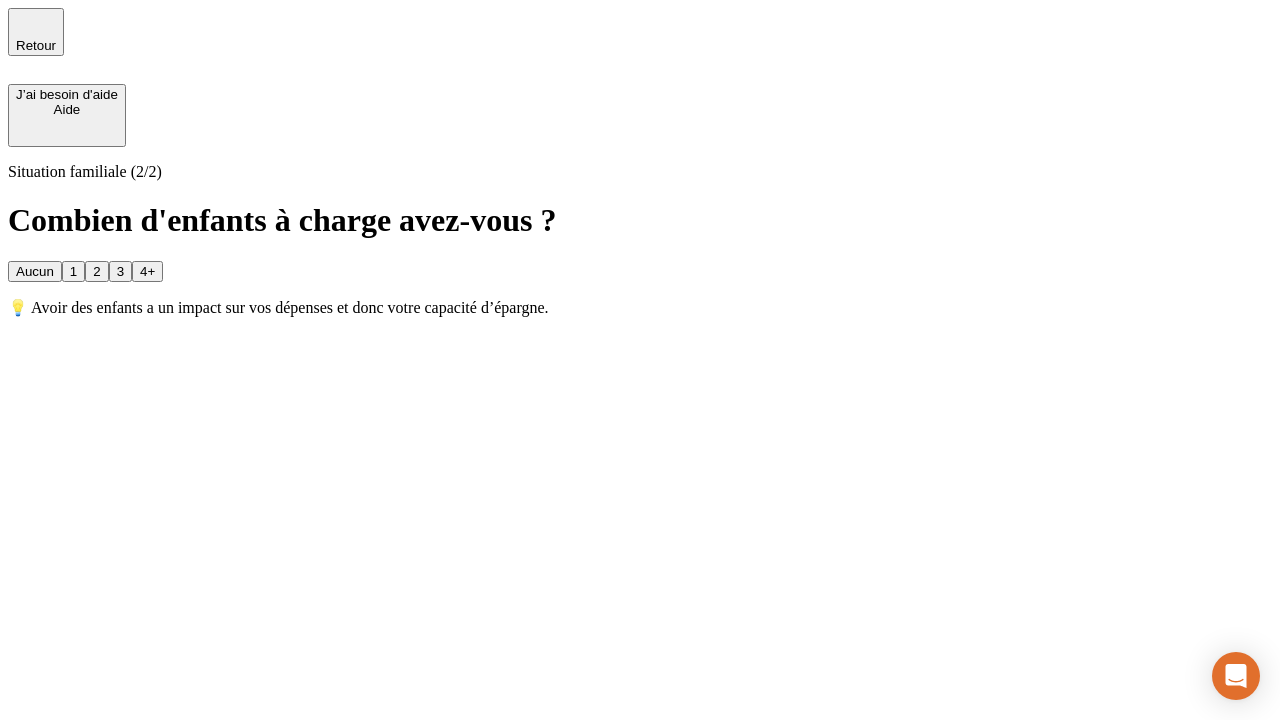 click on "Aucun" at bounding box center (35, 271) 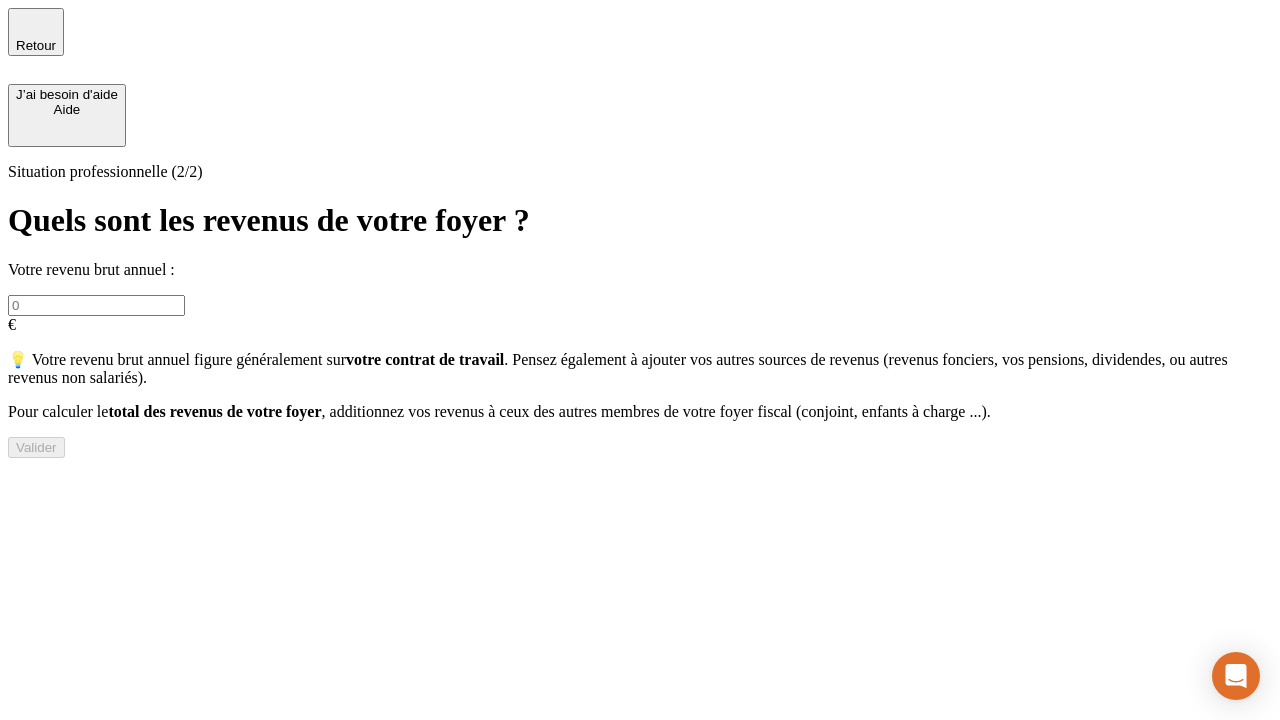 click at bounding box center (96, 305) 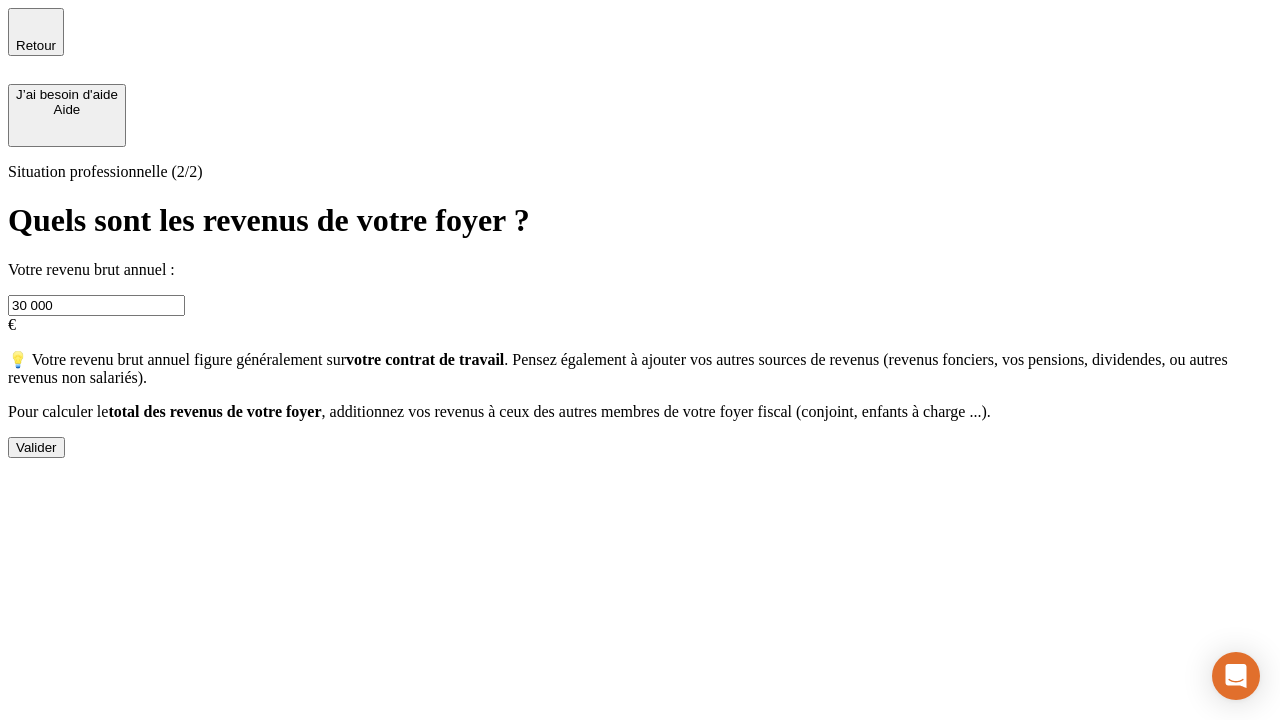 click on "Valider" at bounding box center (36, 447) 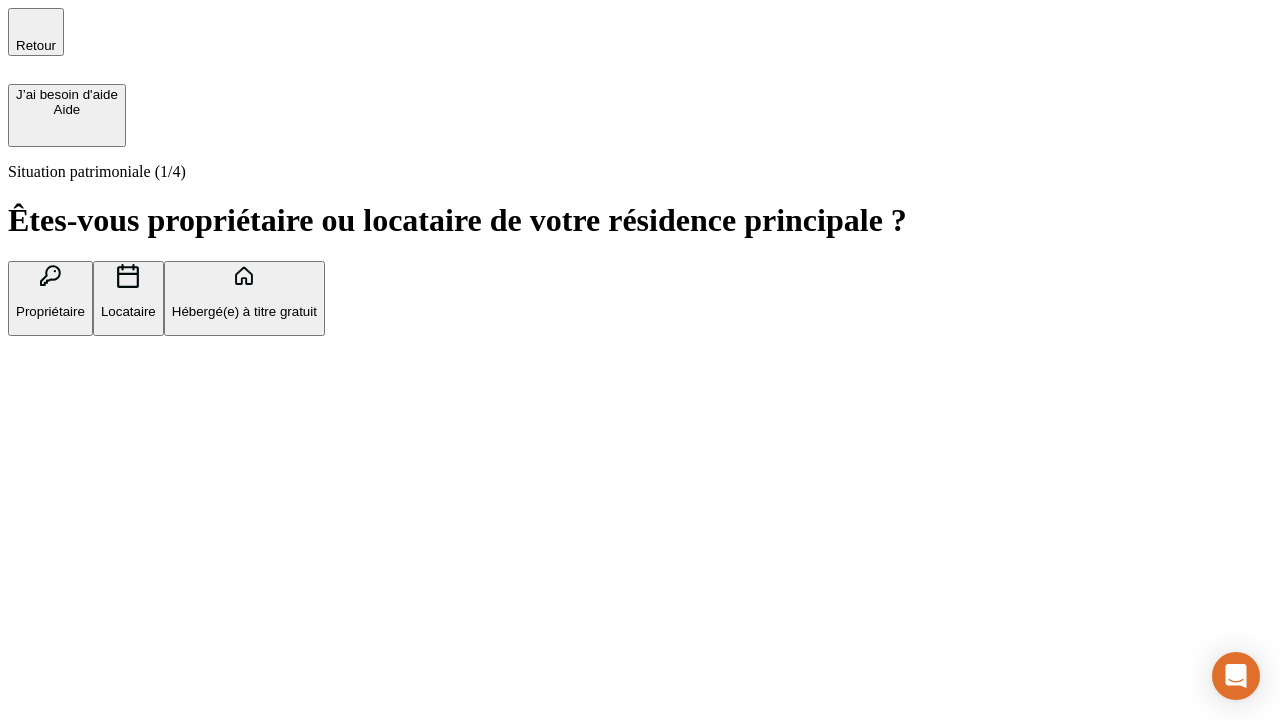 click on "Hébergé(e) à titre gratuit" at bounding box center [244, 311] 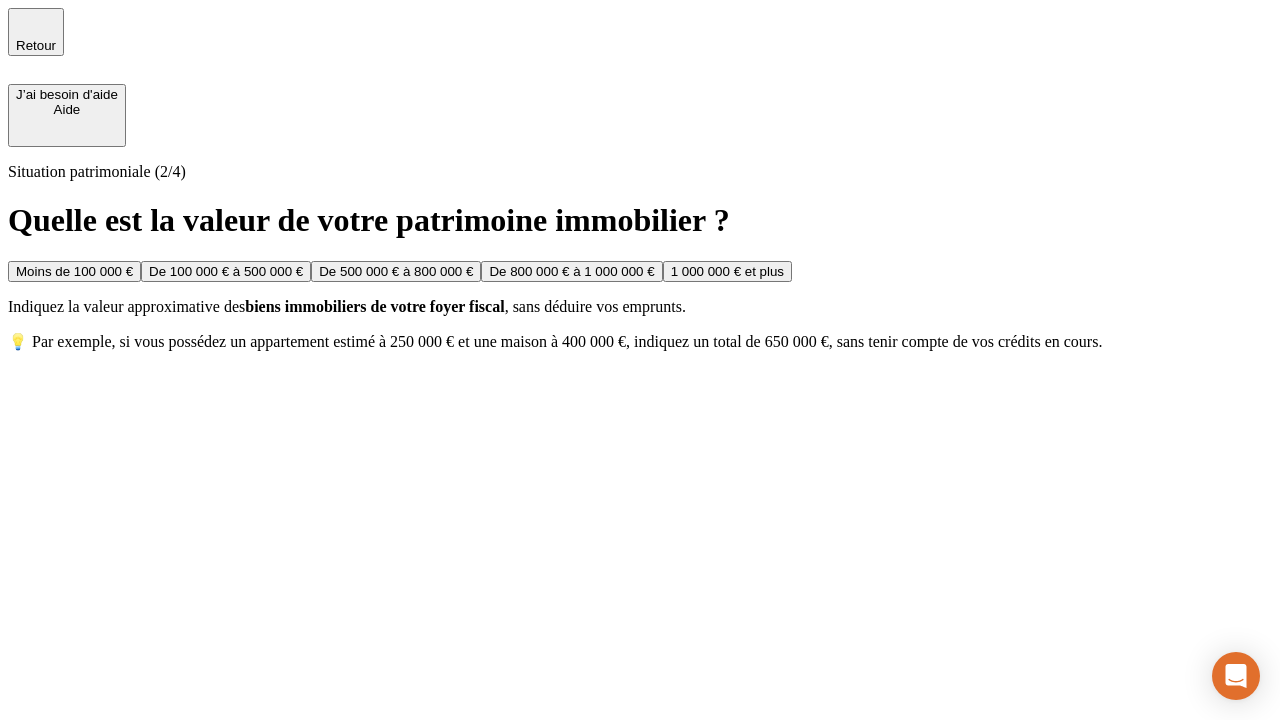 click on "Moins de 100 000 €" at bounding box center (74, 271) 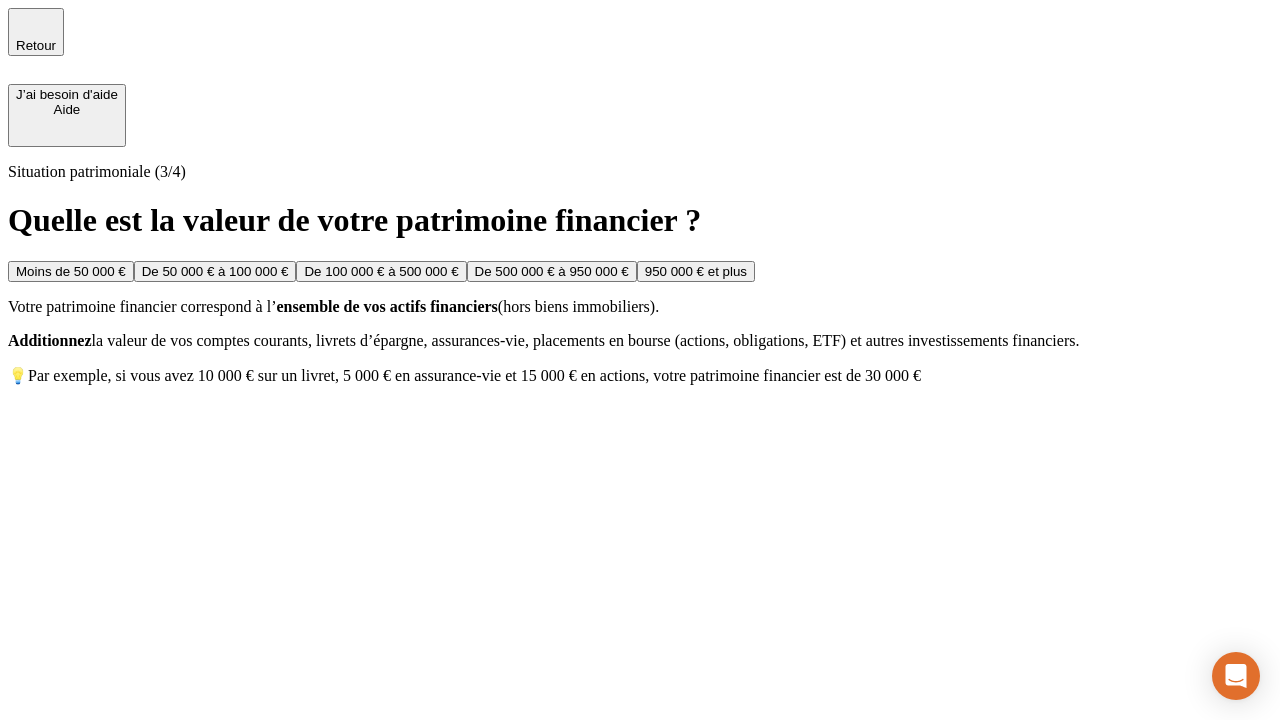 click on "Moins de 50 000 €" at bounding box center (71, 271) 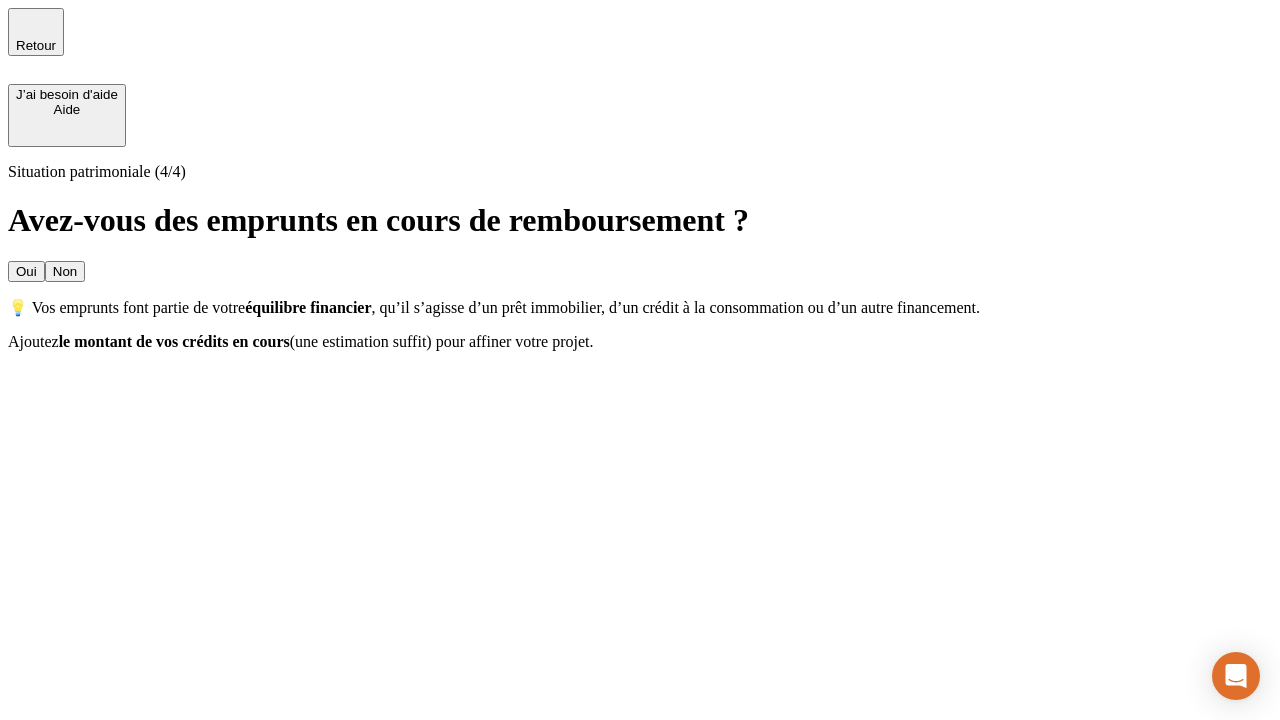 click on "Non" at bounding box center (65, 271) 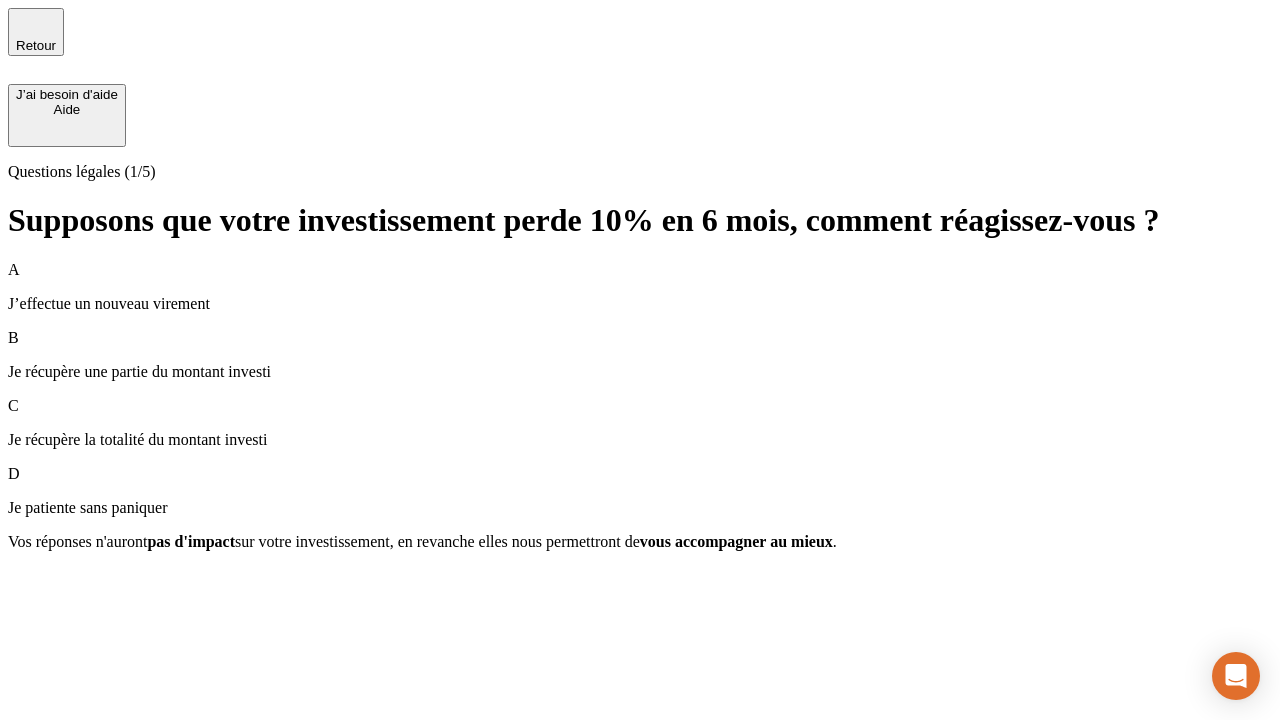 click on "A J’effectue un nouveau virement" at bounding box center [640, 287] 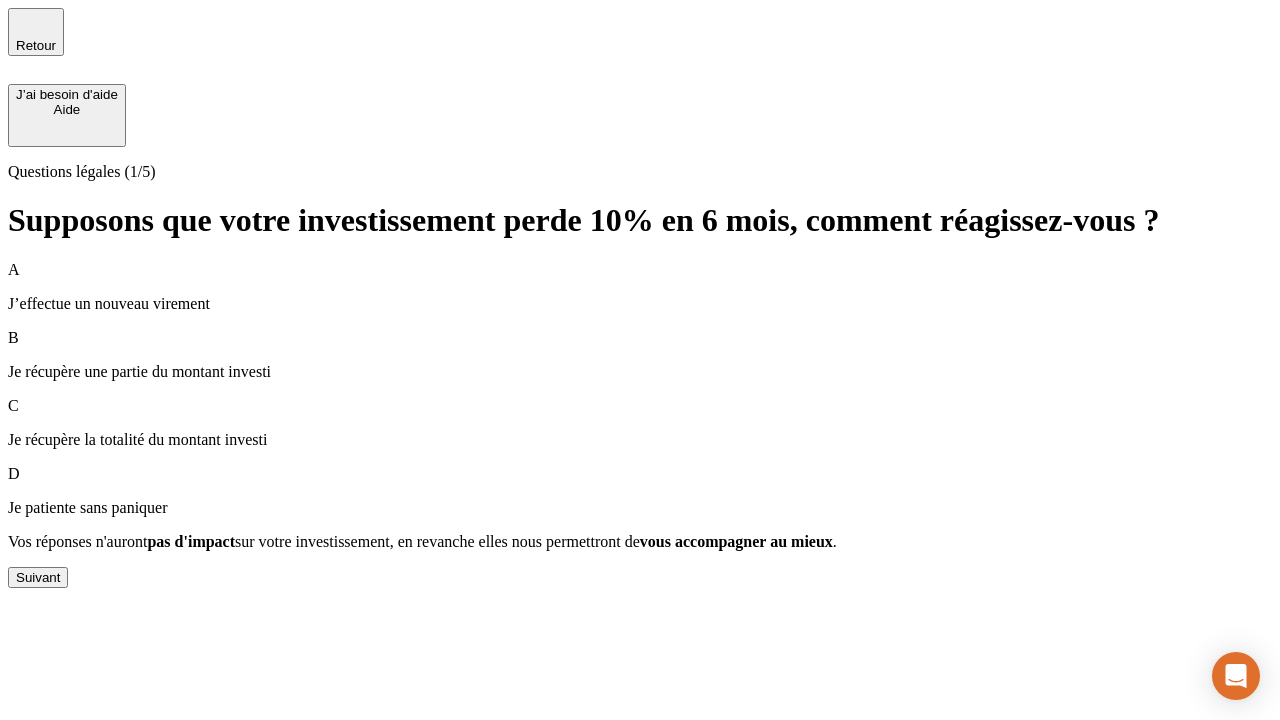 click on "Suivant" at bounding box center [38, 577] 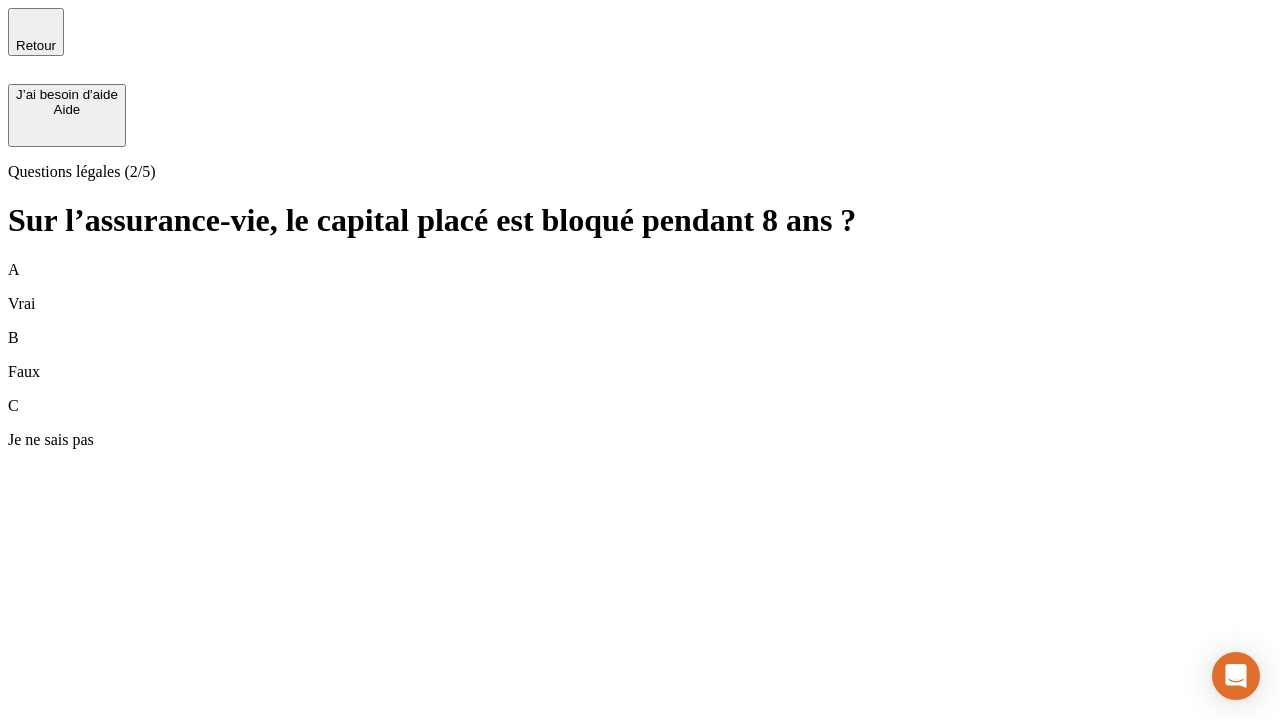 click on "B Faux" at bounding box center (640, 355) 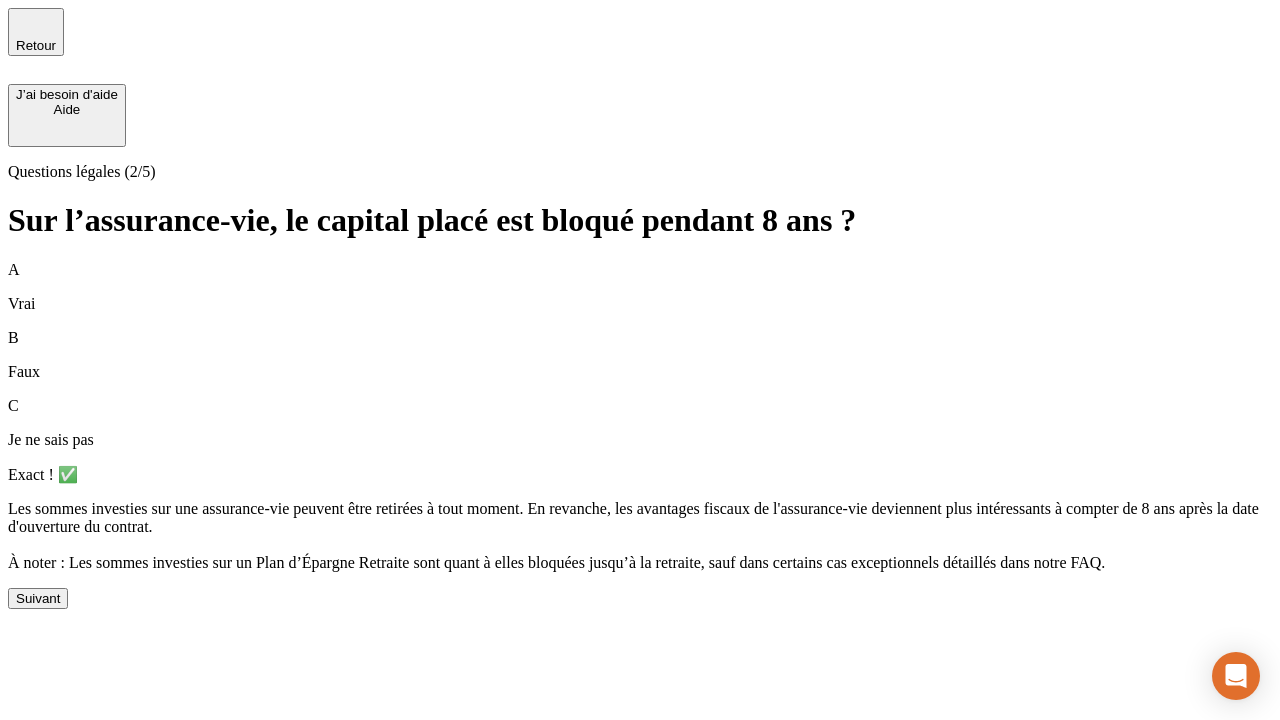click on "Suivant" at bounding box center [38, 598] 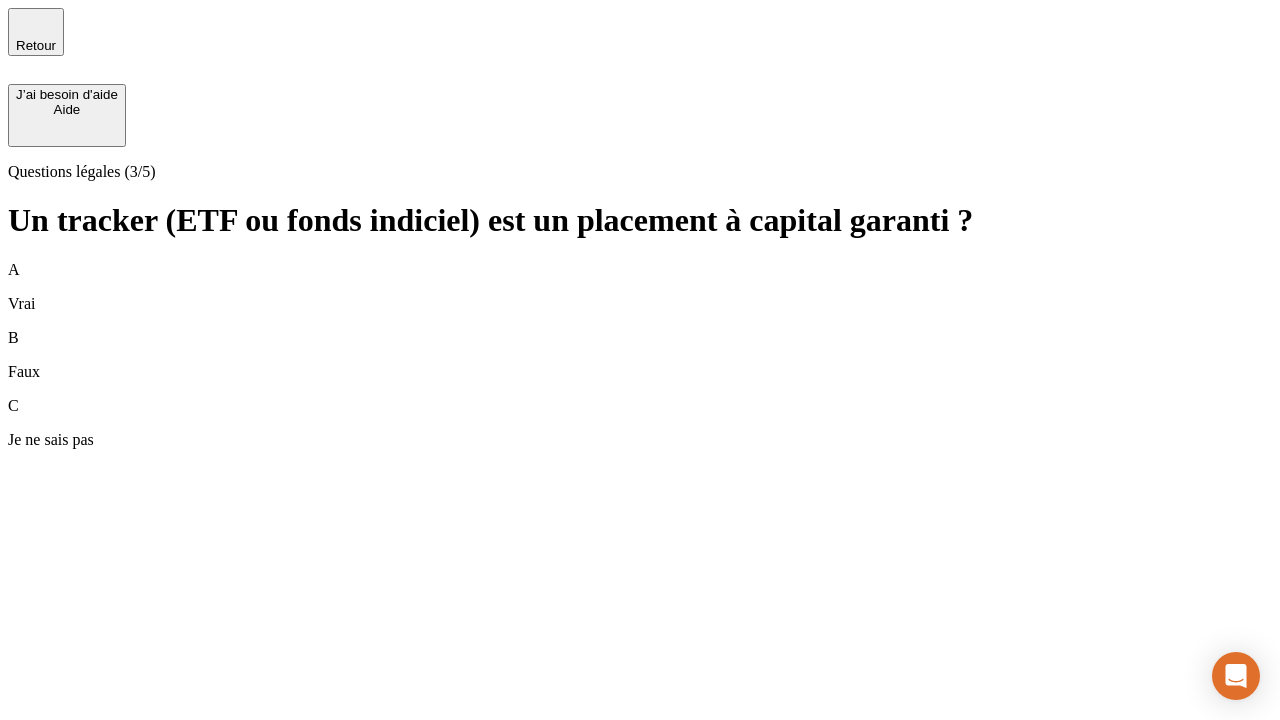 click on "B Faux" at bounding box center [640, 355] 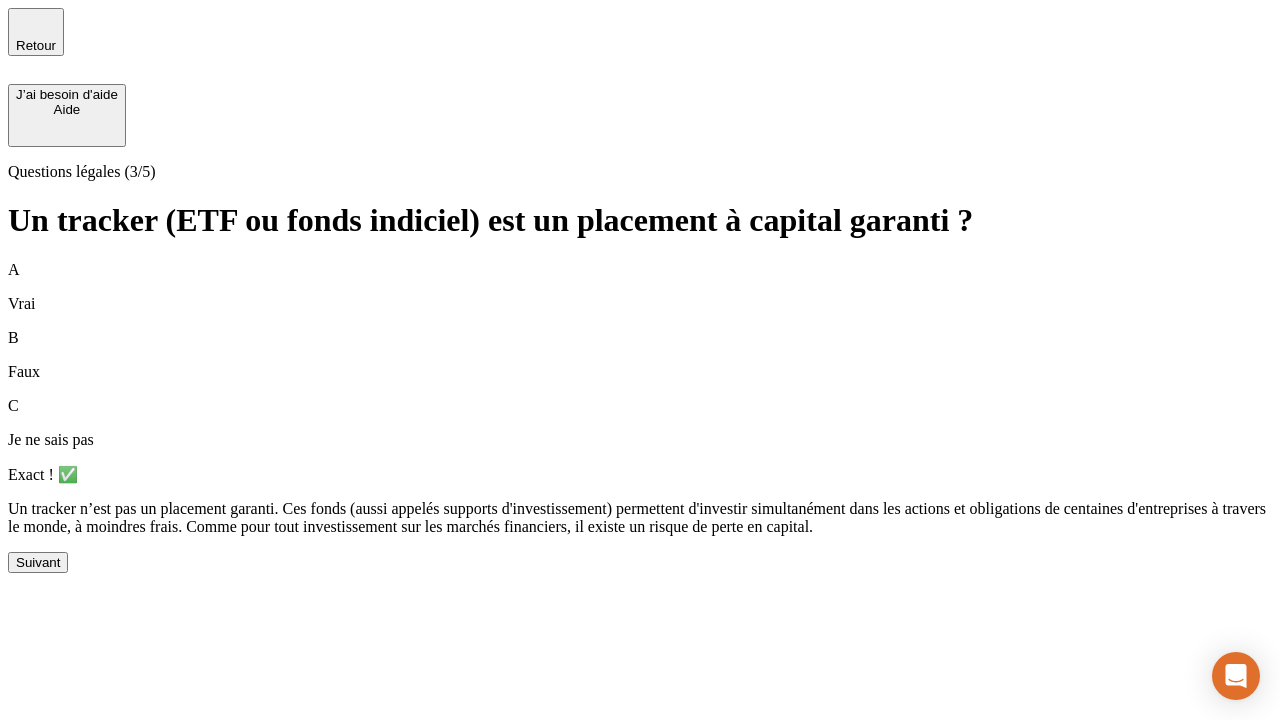 click on "Suivant" at bounding box center (38, 562) 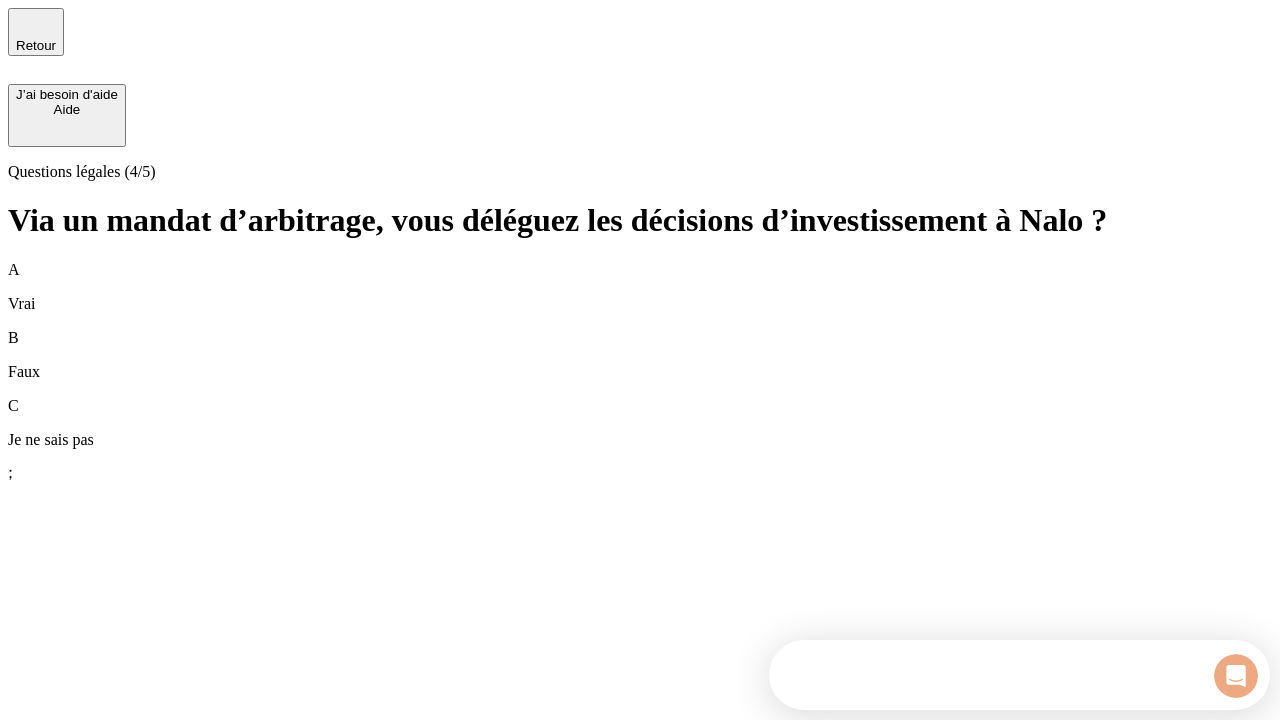 scroll, scrollTop: 0, scrollLeft: 0, axis: both 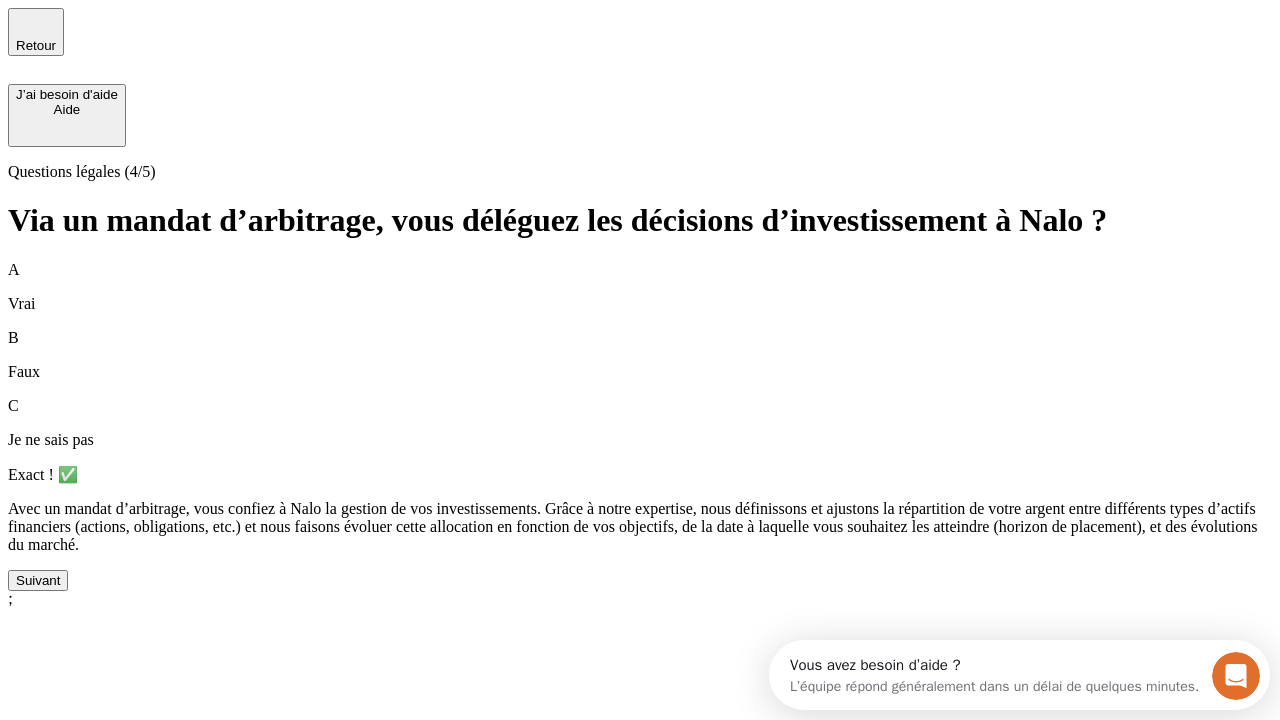 click on "Suivant" at bounding box center [38, 580] 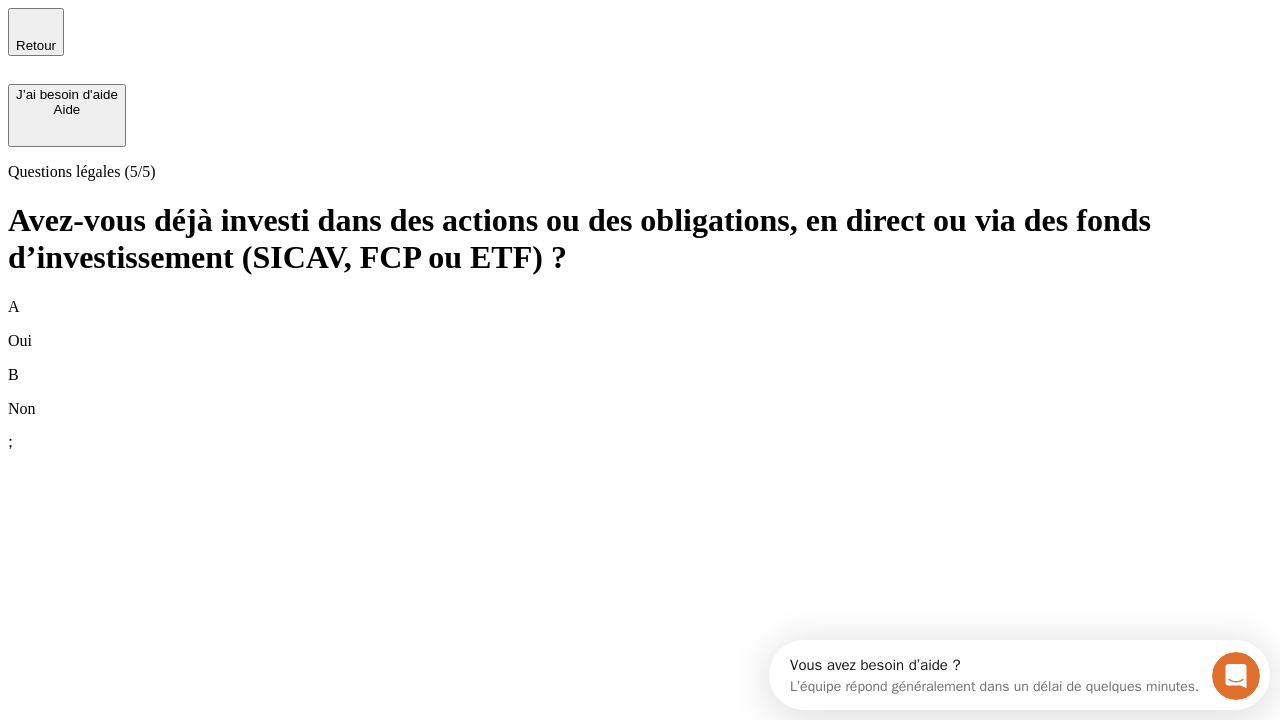 click on "B Non" at bounding box center [640, 392] 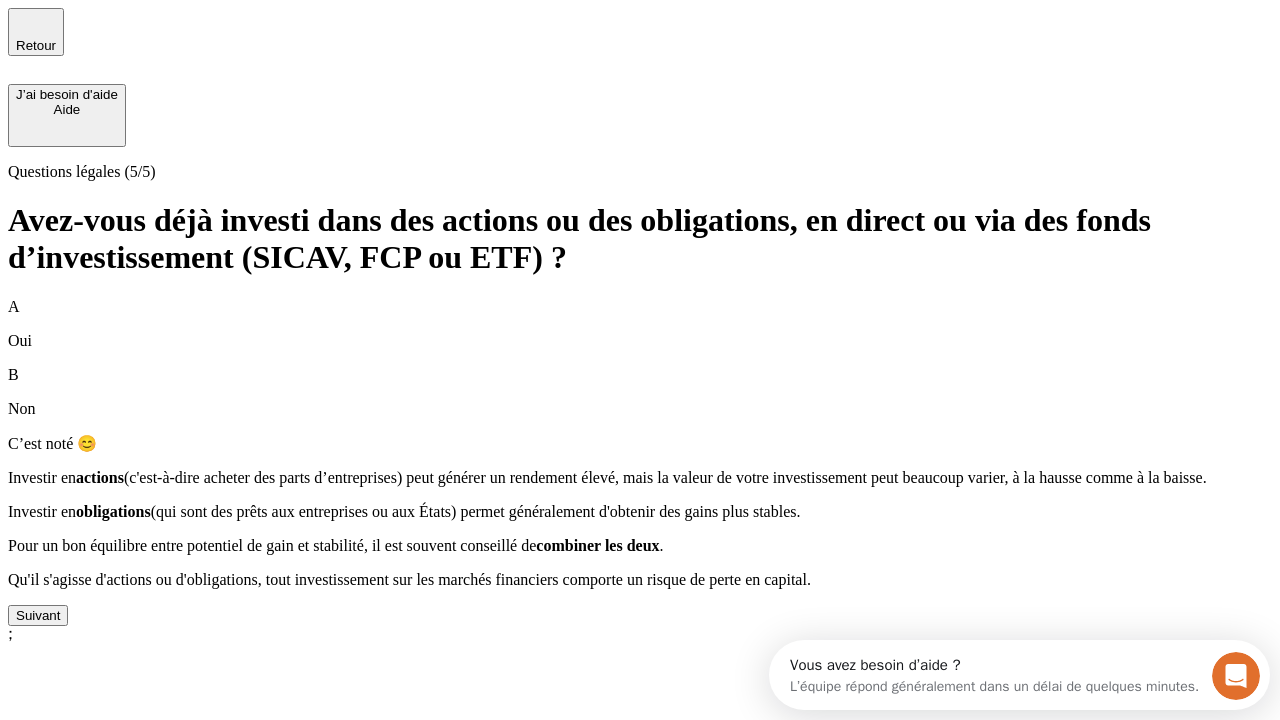 click on "Suivant" at bounding box center [38, 615] 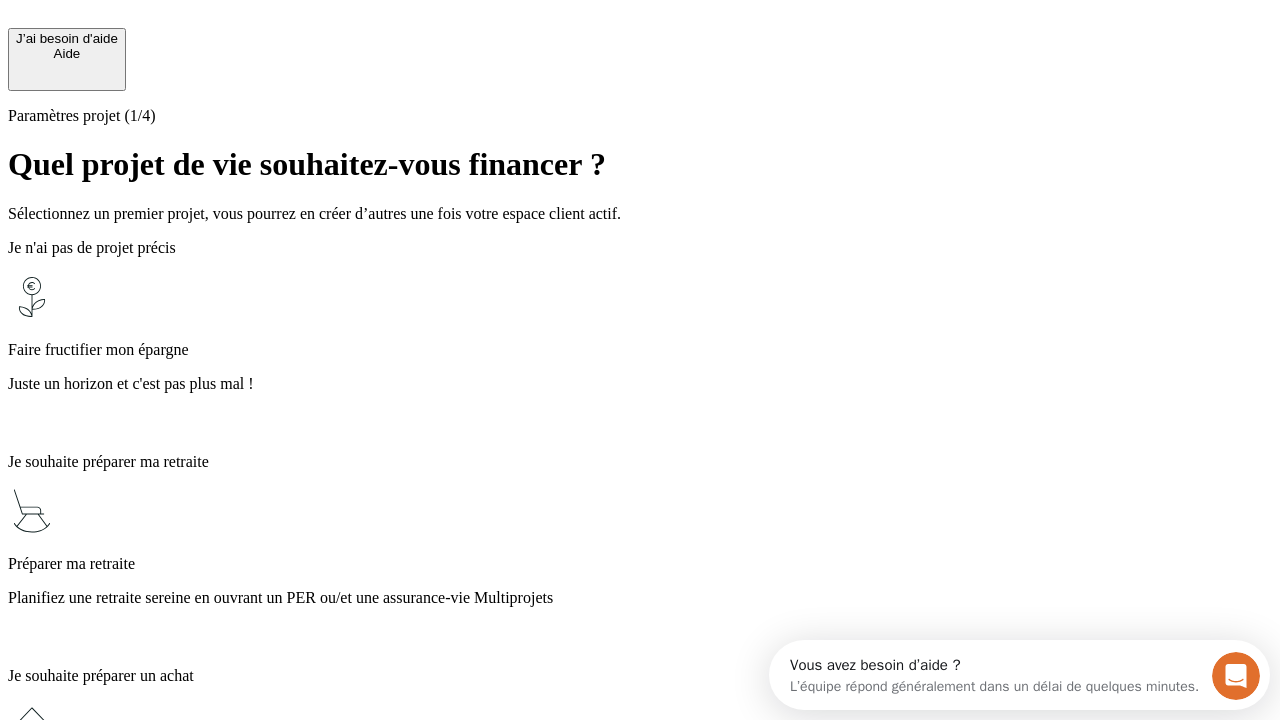 click on "Notre fonds en euros 100% garanti est la solution idéale pour vos projets à court terme dont l’horizon est inférieur à 3 ans." at bounding box center [640, 1732] 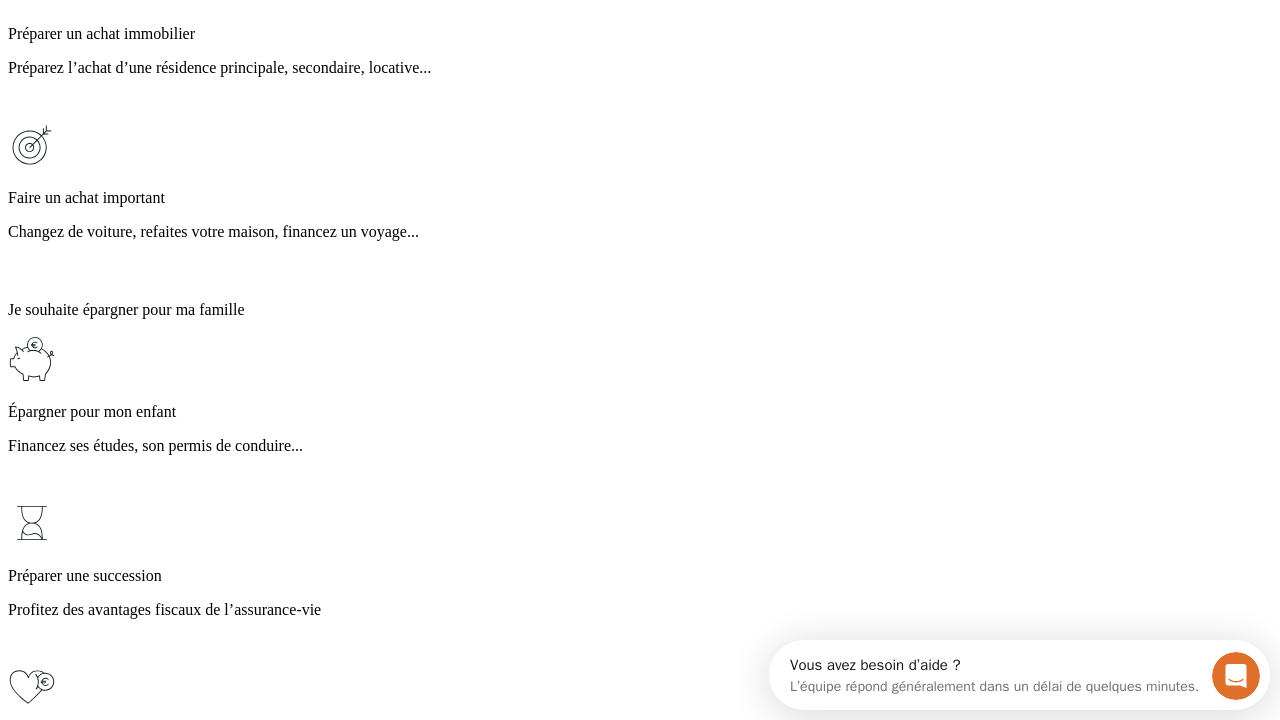 scroll, scrollTop: 18, scrollLeft: 0, axis: vertical 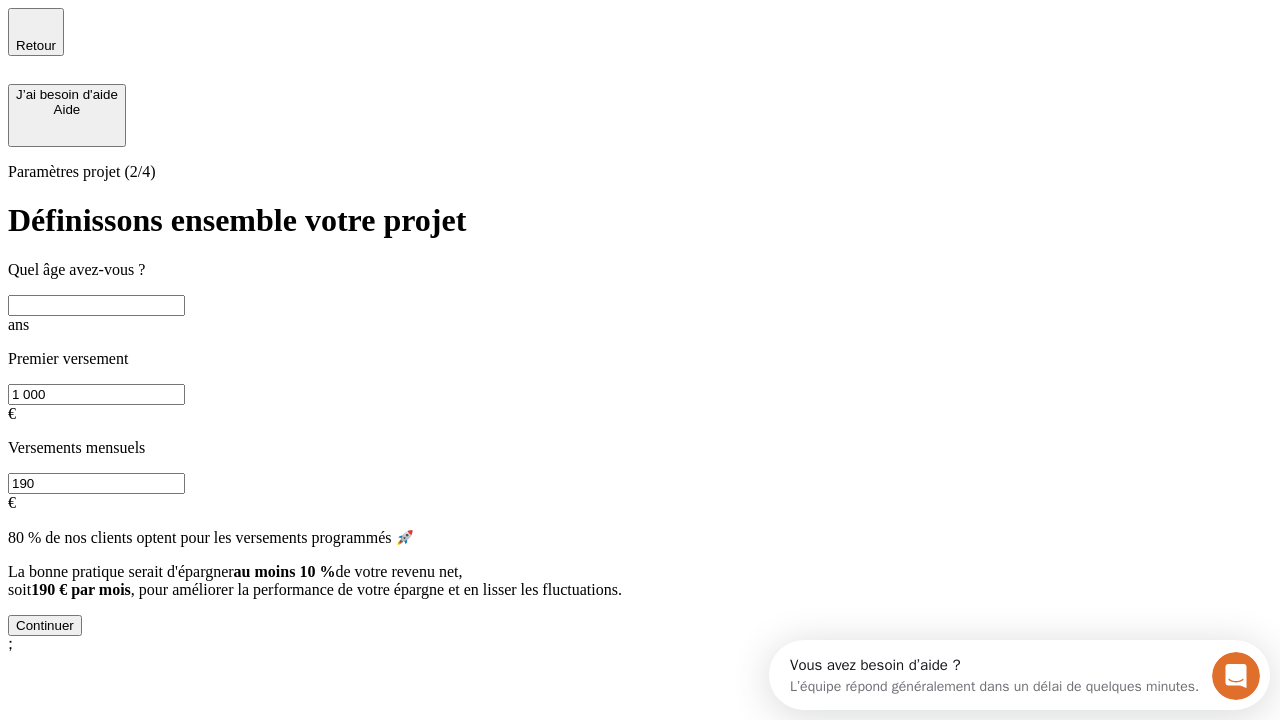 click at bounding box center [96, 305] 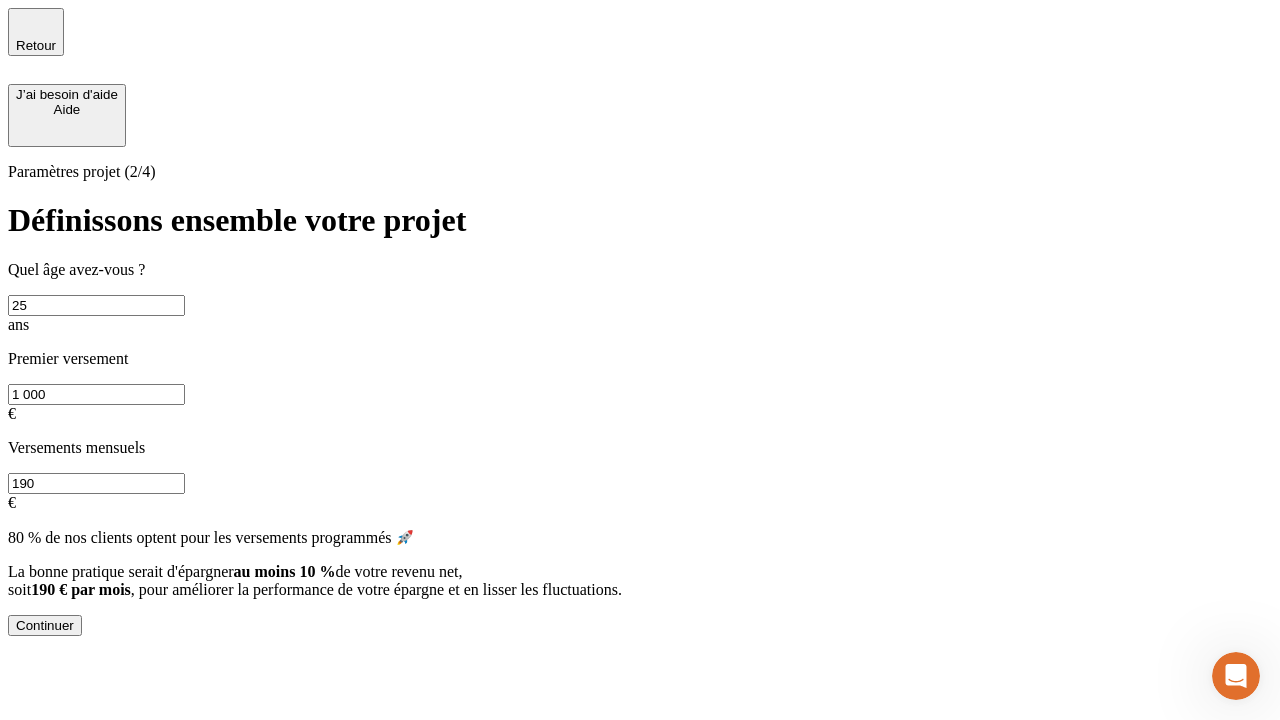type on "25" 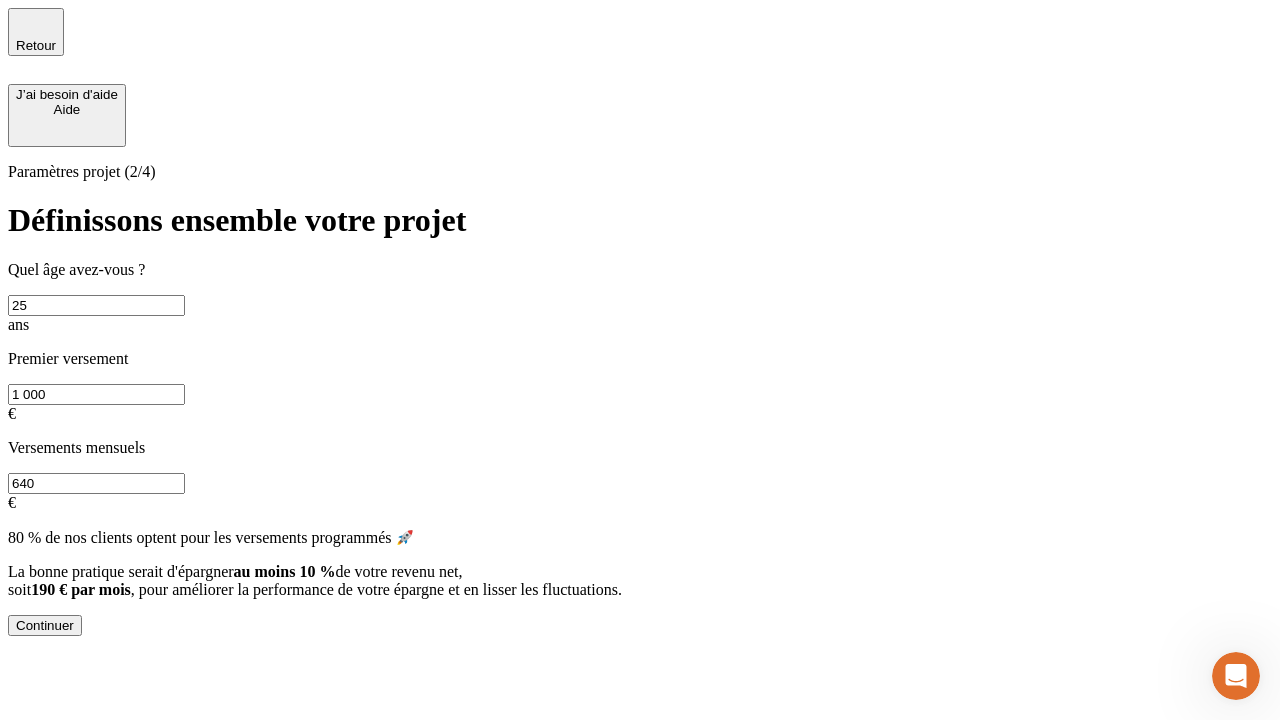 type on "640" 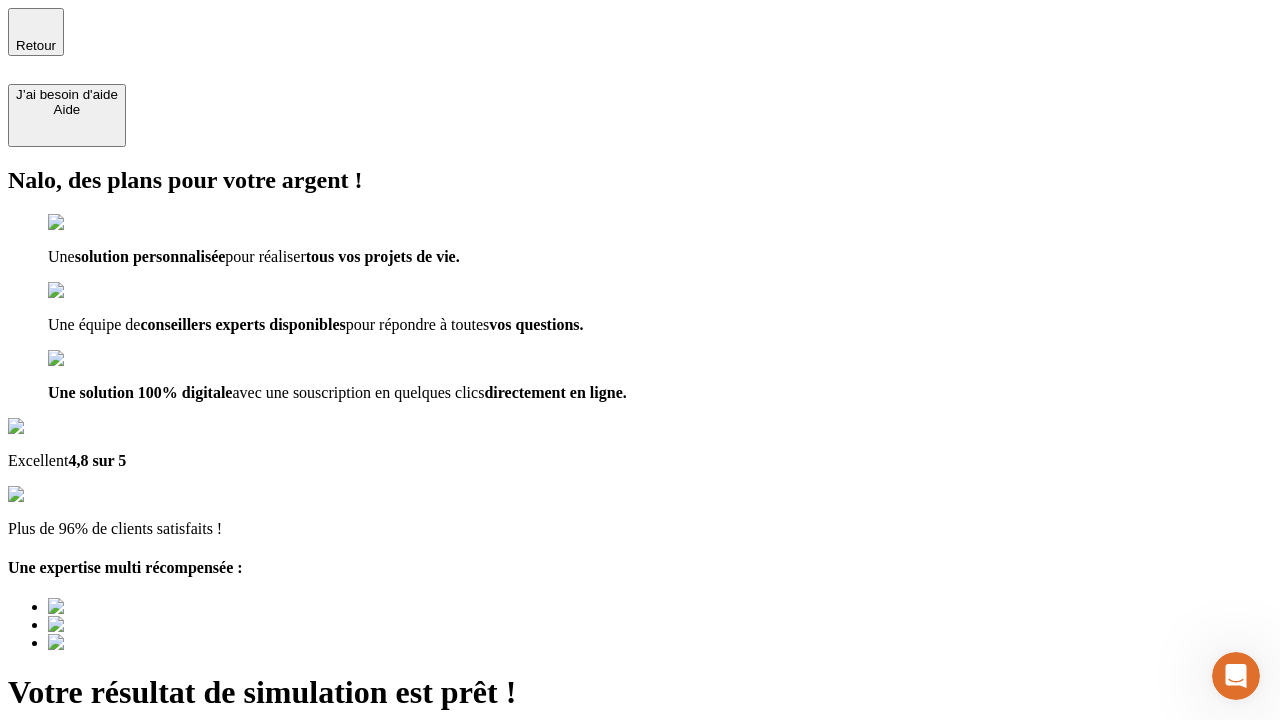 click on "Découvrir ma simulation" at bounding box center (87, 797) 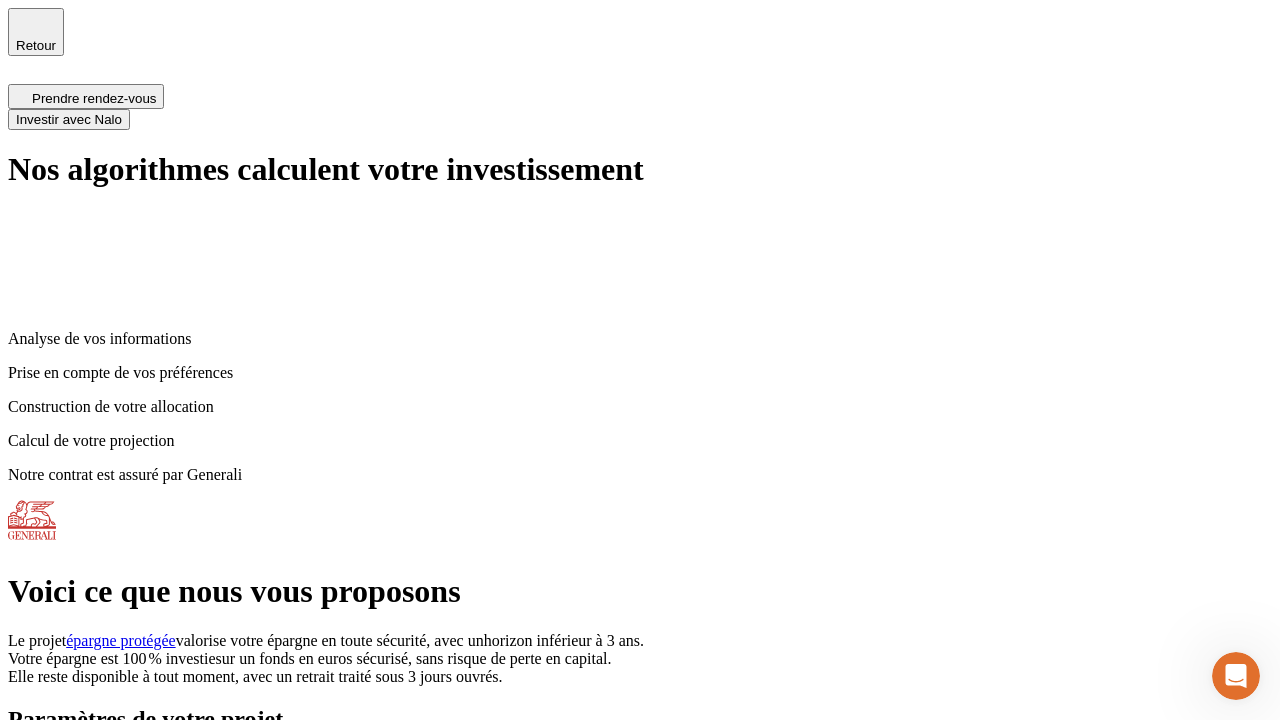 scroll, scrollTop: 8, scrollLeft: 0, axis: vertical 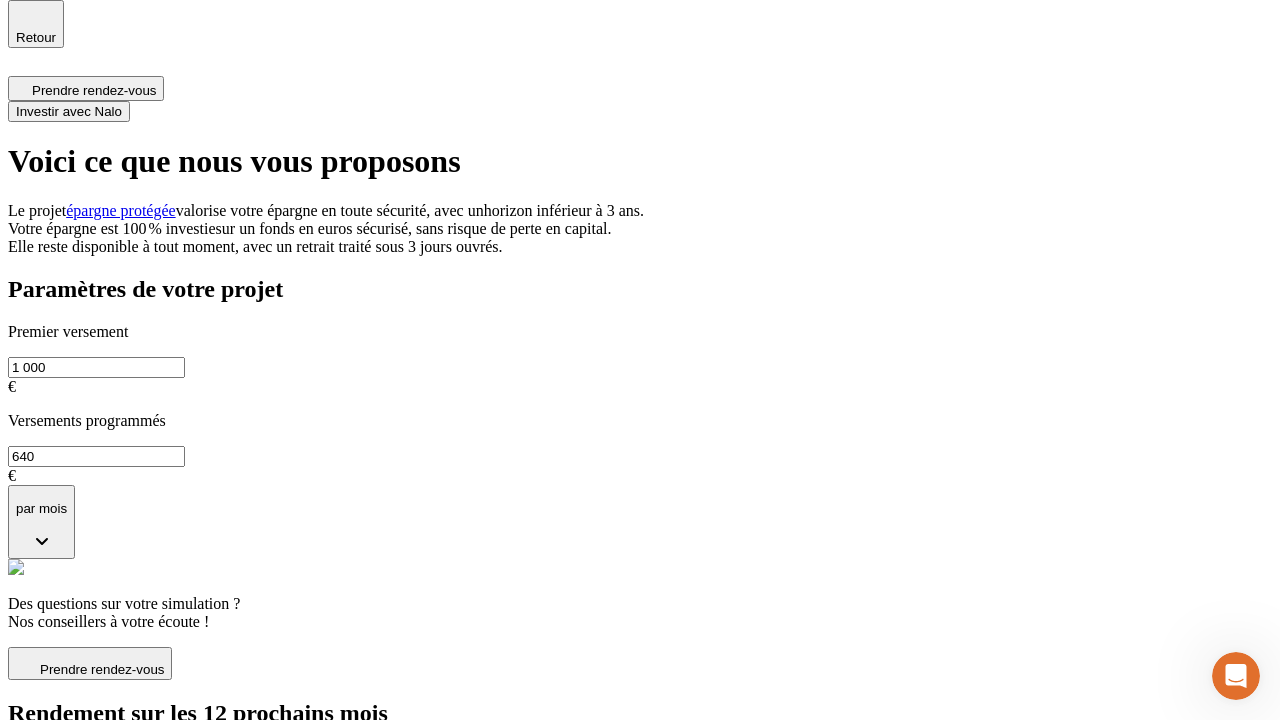 click on "Investir avec Nalo" at bounding box center (69, 111) 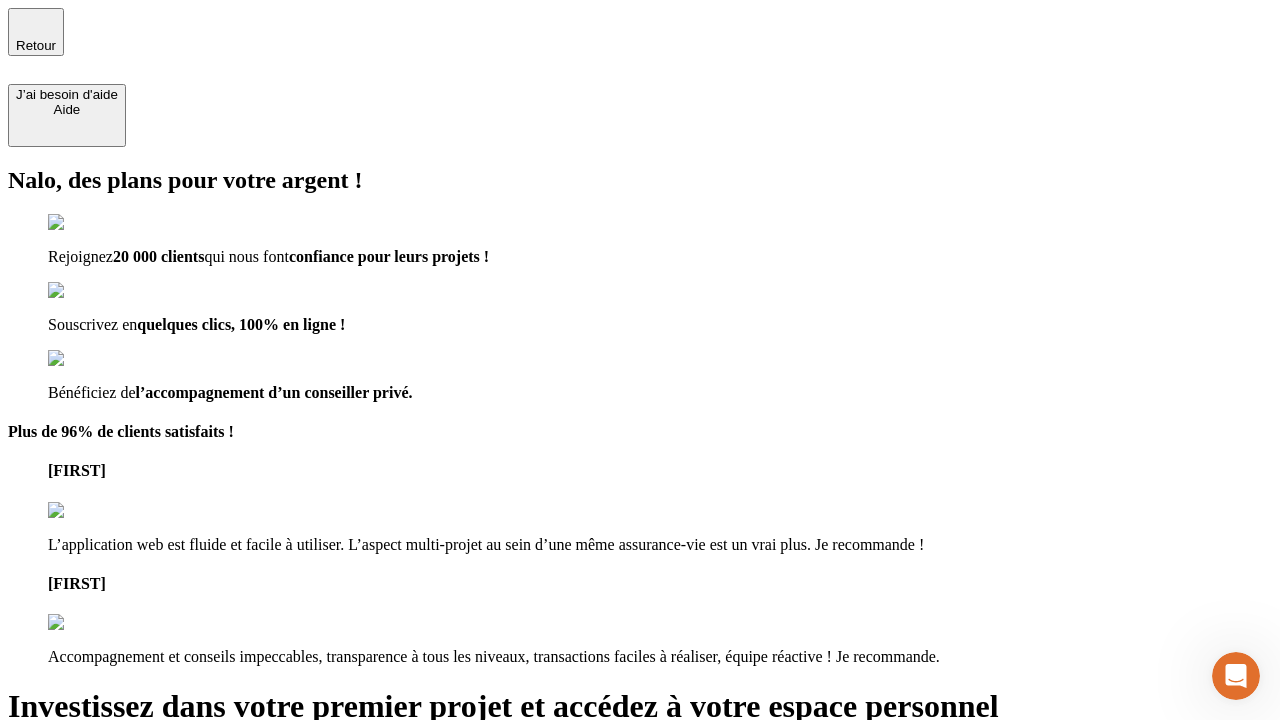 type on "[EMAIL]" 